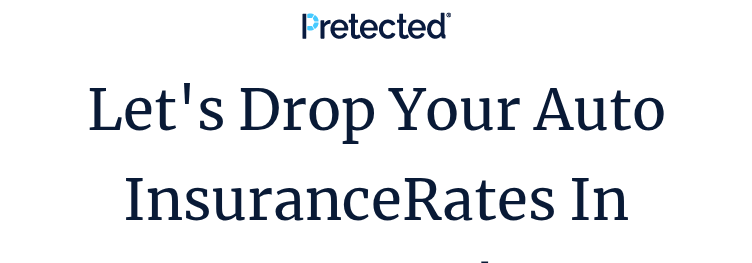scroll, scrollTop: 0, scrollLeft: 0, axis: both 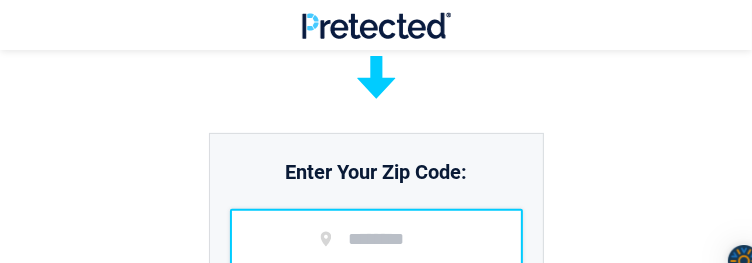 click at bounding box center [376, 239] 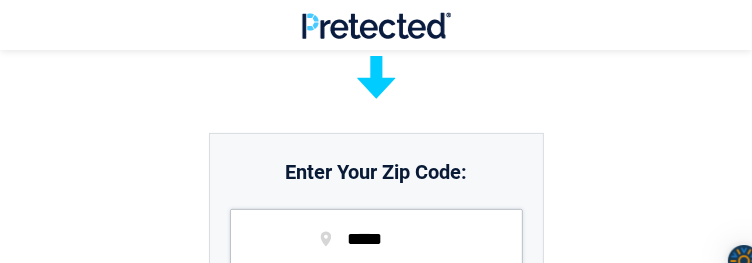 scroll, scrollTop: 400, scrollLeft: 0, axis: vertical 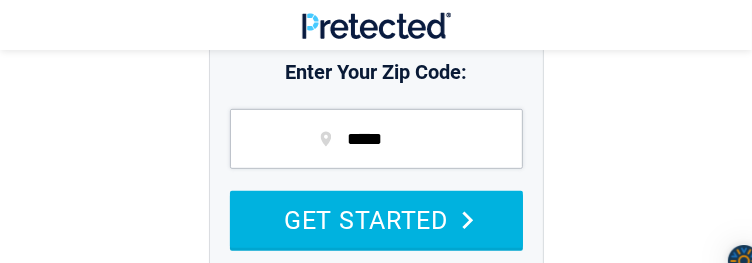 click 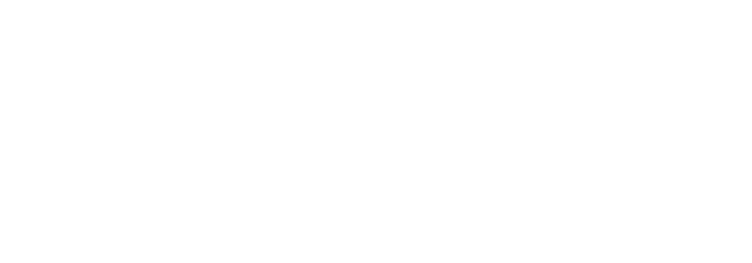 scroll, scrollTop: 0, scrollLeft: 0, axis: both 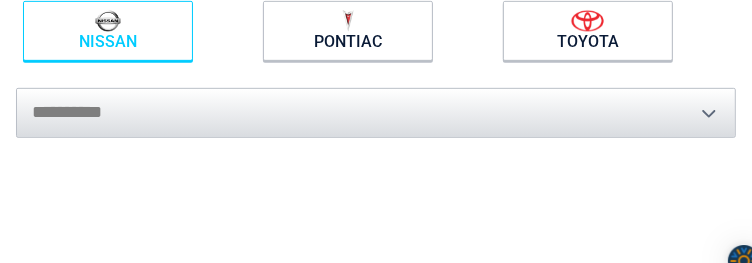 click at bounding box center (108, 21) 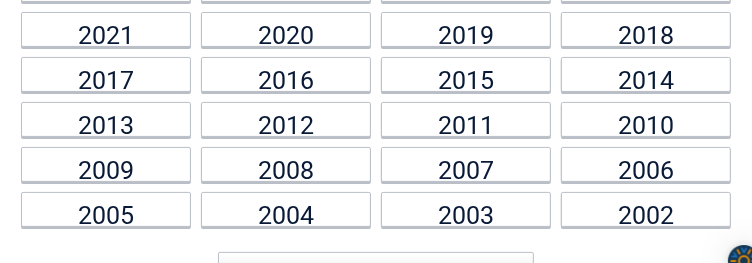 scroll, scrollTop: 300, scrollLeft: 0, axis: vertical 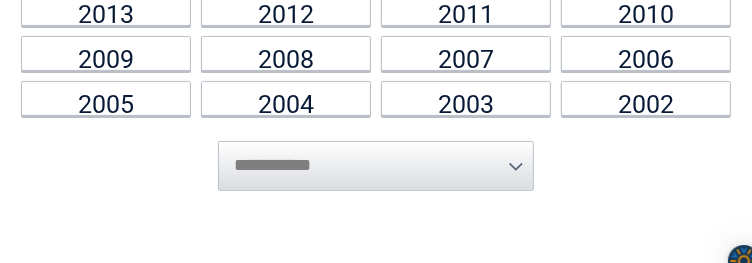 click on "2014" at bounding box center [646, -37] 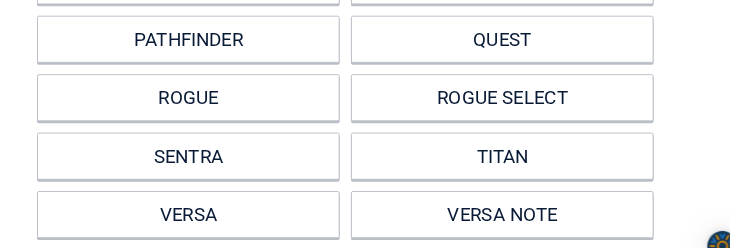 scroll, scrollTop: 600, scrollLeft: 0, axis: vertical 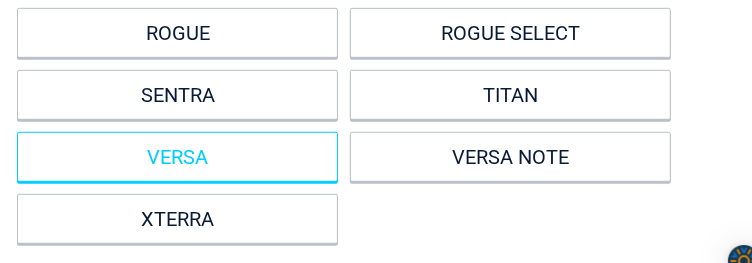 click on "VERSA NOTE" at bounding box center [510, 157] 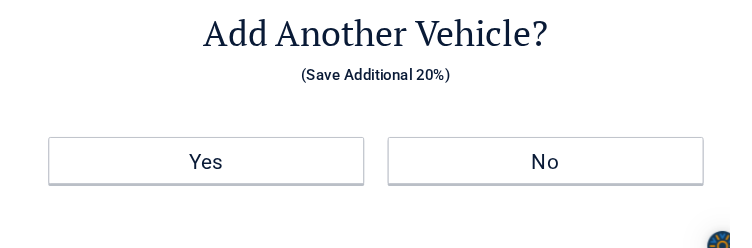 scroll, scrollTop: 100, scrollLeft: 0, axis: vertical 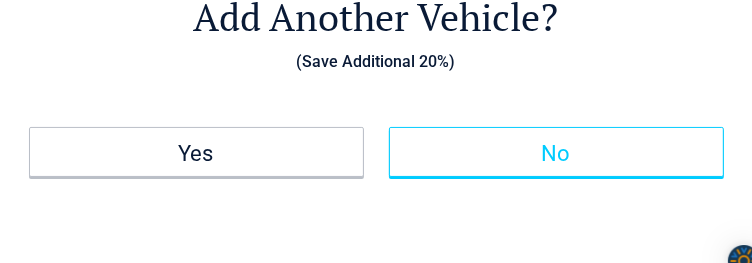 click on "No" at bounding box center (556, 154) 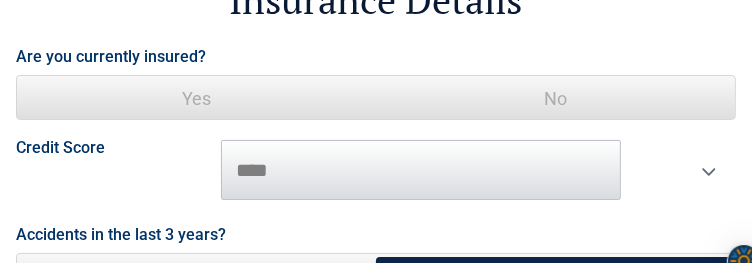 scroll, scrollTop: 100, scrollLeft: 0, axis: vertical 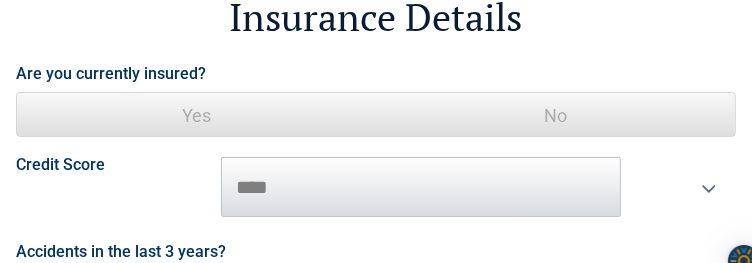 click on "Yes" at bounding box center [196, 115] 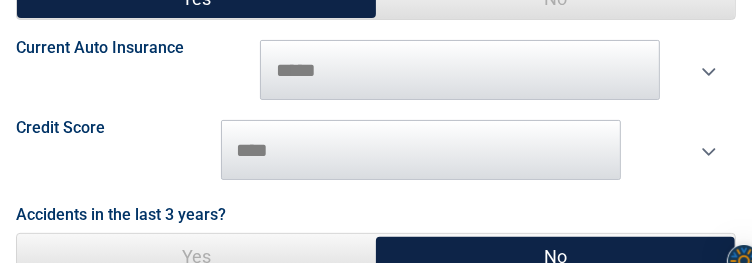 scroll, scrollTop: 200, scrollLeft: 0, axis: vertical 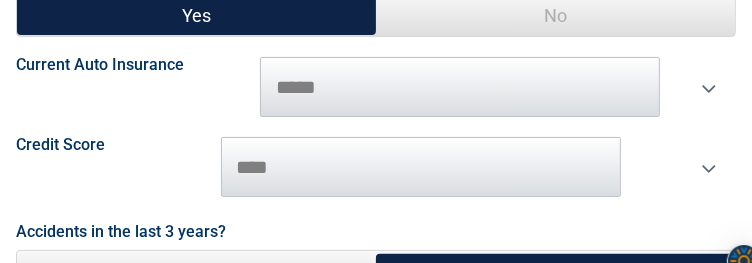 click on "**********" at bounding box center [376, 87] 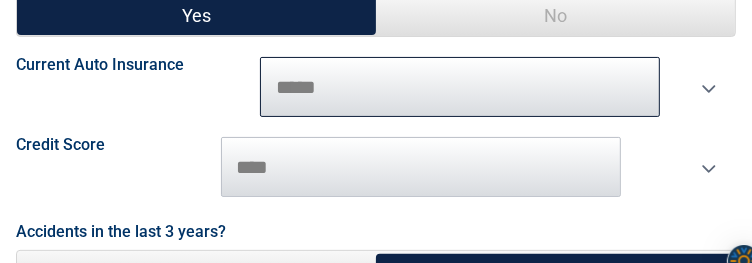 click on "**********" at bounding box center (460, 87) 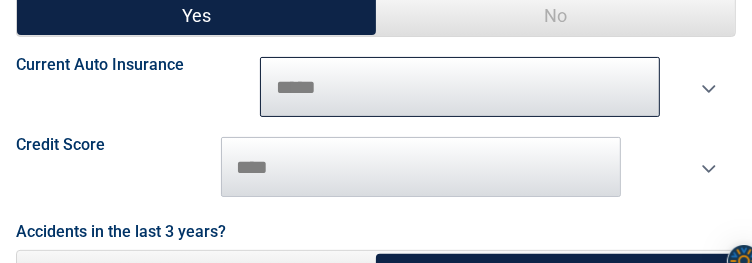 select on "**********" 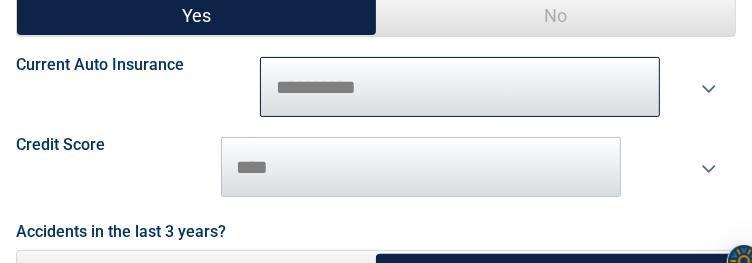 click on "**********" at bounding box center [460, 87] 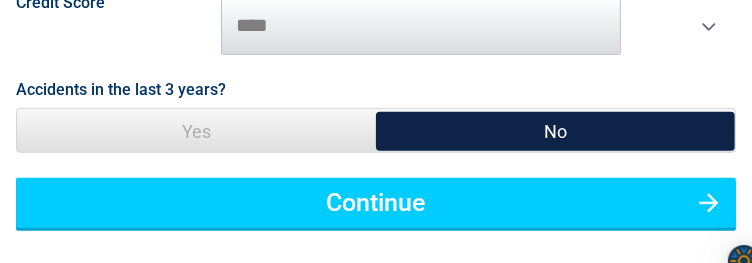 scroll, scrollTop: 400, scrollLeft: 0, axis: vertical 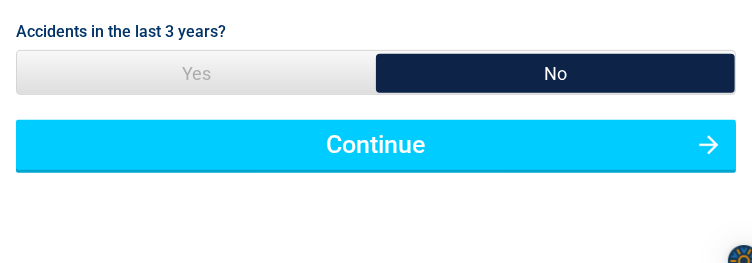click on "Credit Score
*********
****
*******
****" at bounding box center [376, -33] 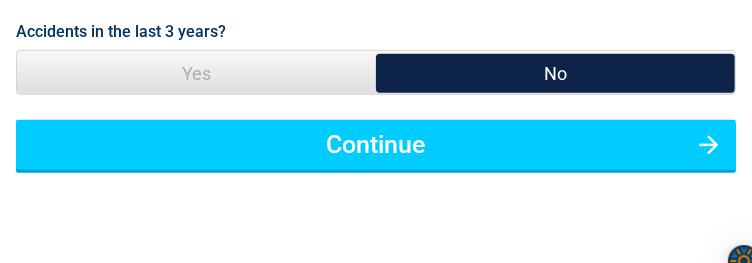 select on "*********" 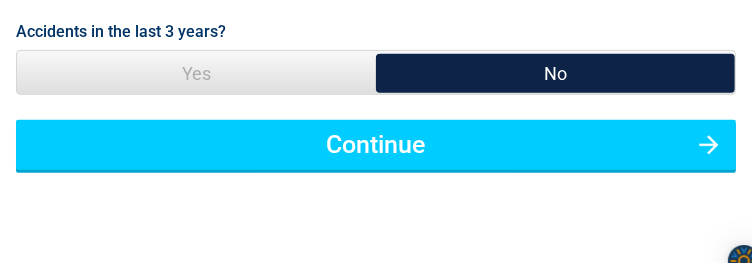 click on "*********
****
*******
****" at bounding box center [421, -33] 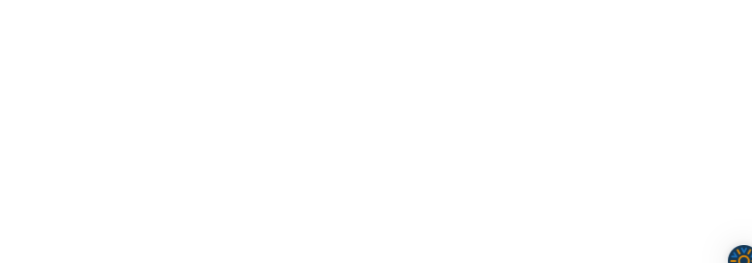 click on "Continue" at bounding box center [376, -55] 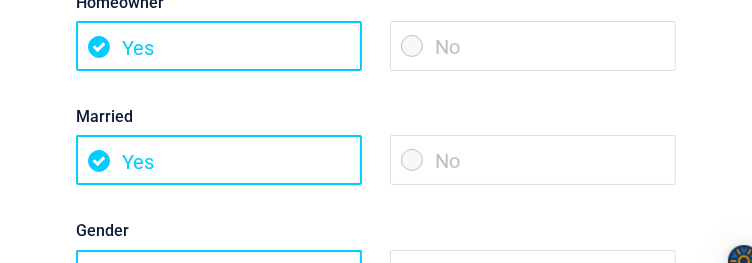 scroll, scrollTop: 200, scrollLeft: 0, axis: vertical 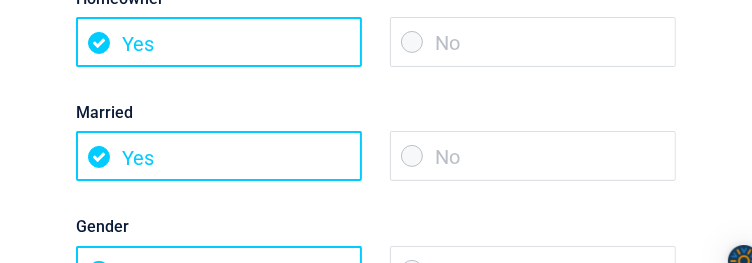 click on "No" at bounding box center [533, 42] 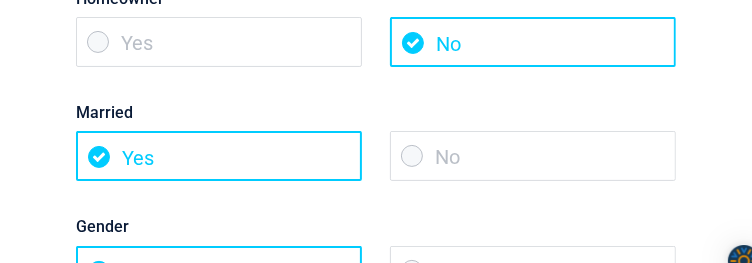 click on "Yes" at bounding box center (219, 156) 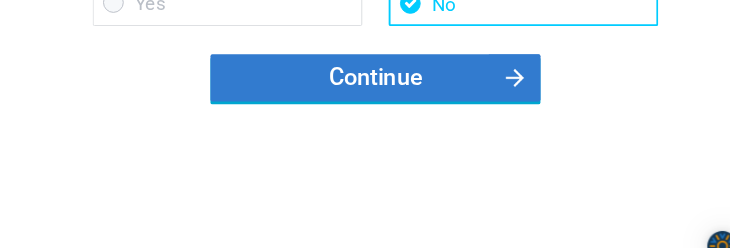 scroll, scrollTop: 600, scrollLeft: 0, axis: vertical 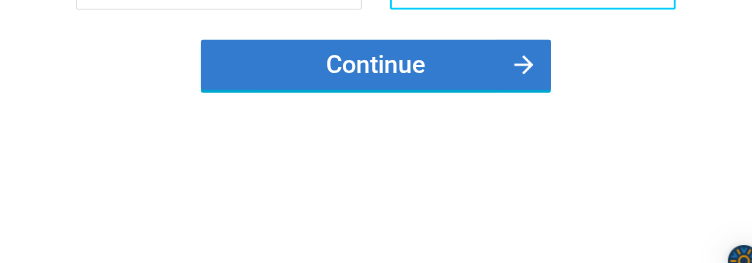 click on "Continue" at bounding box center [376, 65] 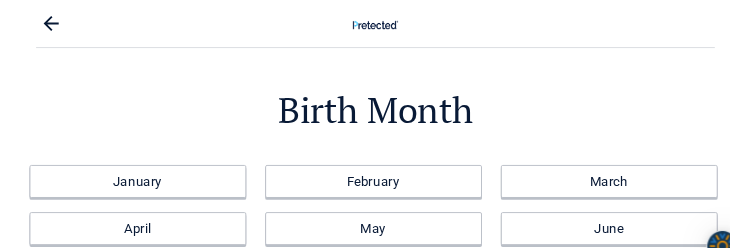 scroll, scrollTop: 100, scrollLeft: 0, axis: vertical 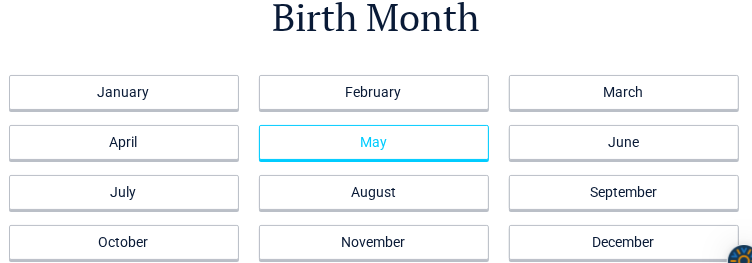 click on "May" at bounding box center (374, 142) 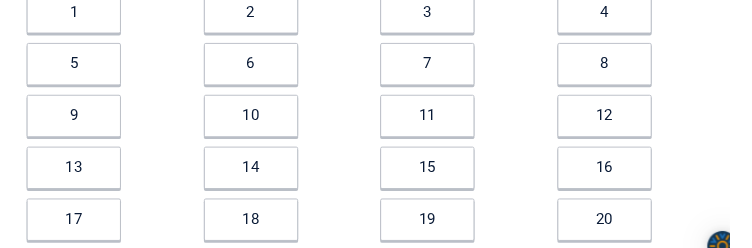 scroll, scrollTop: 200, scrollLeft: 0, axis: vertical 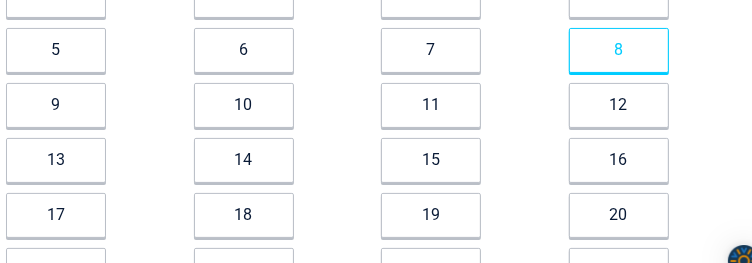 click on "8" at bounding box center [619, 50] 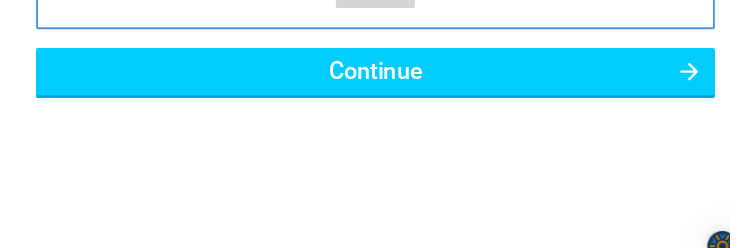 scroll, scrollTop: 200, scrollLeft: 0, axis: vertical 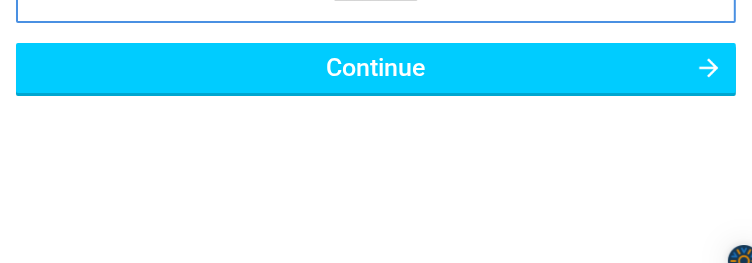 click at bounding box center [376, -5] 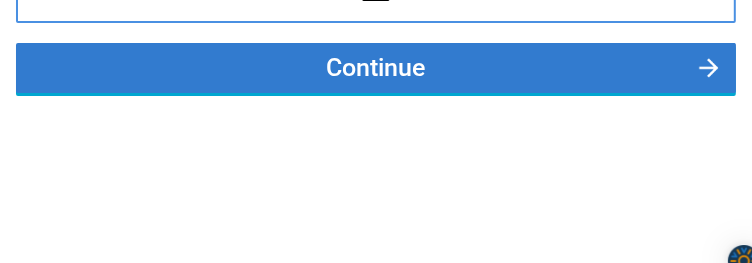 type on "****" 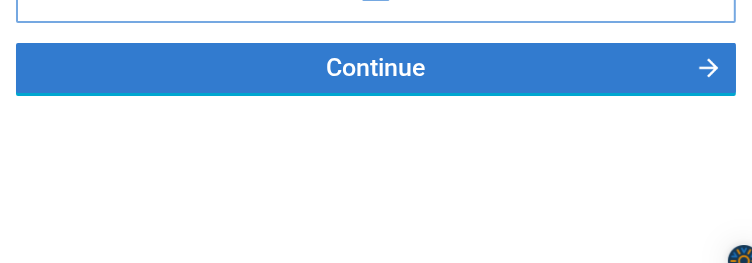 click on "Continue" at bounding box center [376, 68] 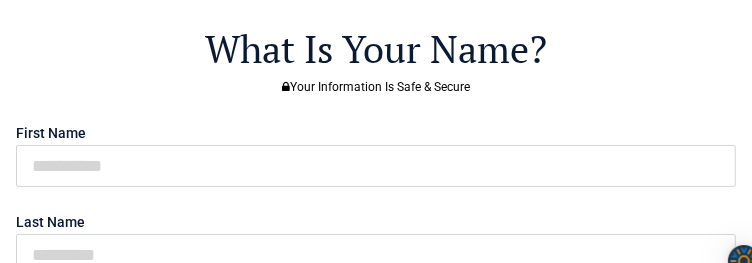 scroll, scrollTop: 100, scrollLeft: 0, axis: vertical 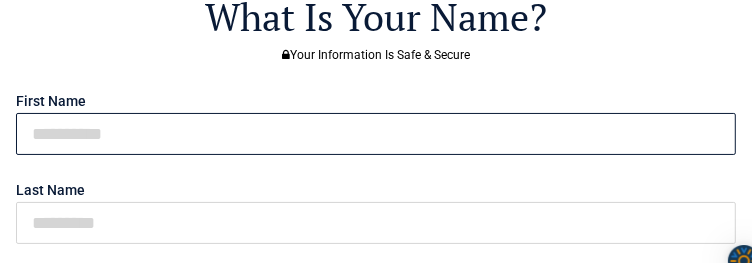 click at bounding box center (376, 134) 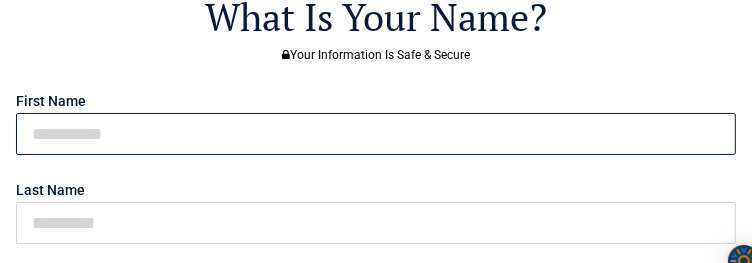 type on "******" 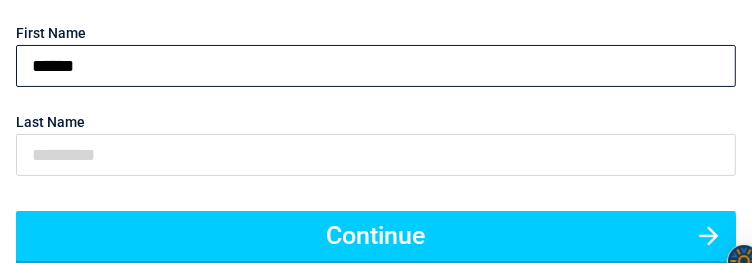 scroll, scrollTop: 200, scrollLeft: 0, axis: vertical 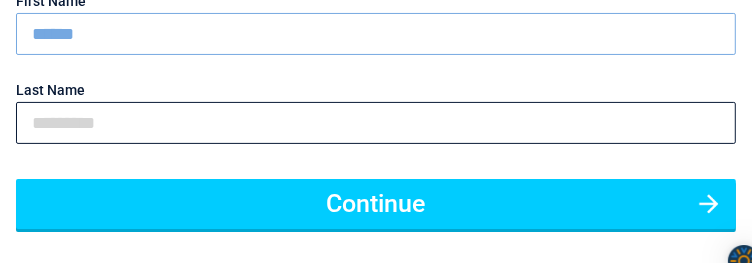 click at bounding box center [376, 123] 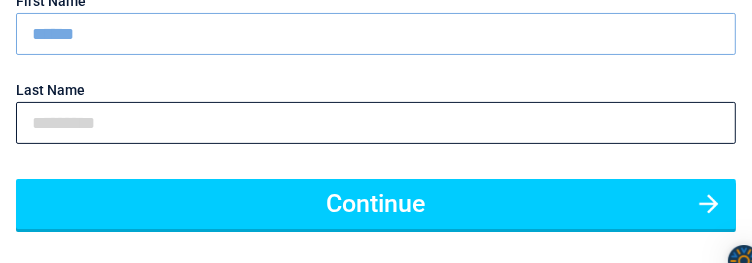 type on "**********" 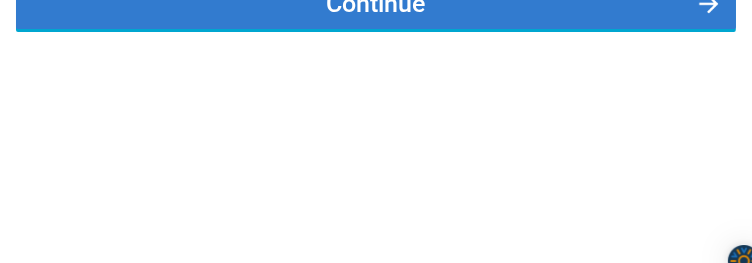 click on "Continue" at bounding box center (376, 4) 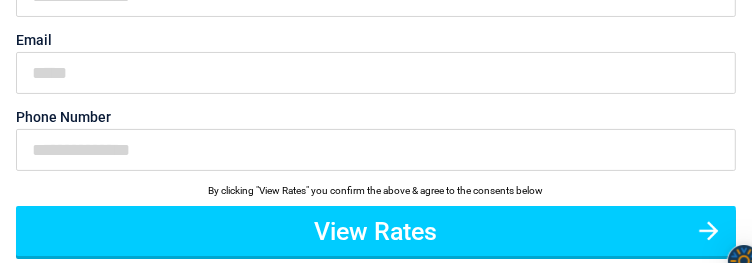 scroll, scrollTop: 200, scrollLeft: 0, axis: vertical 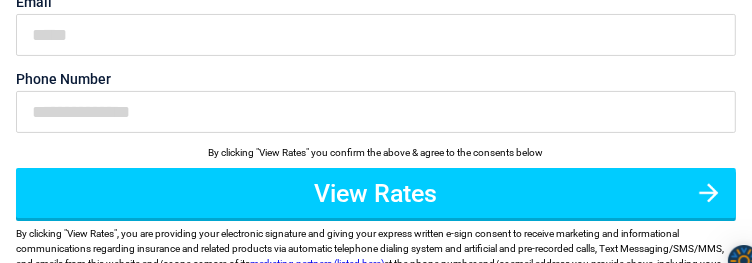 click on "First Name" at bounding box center (376, -42) 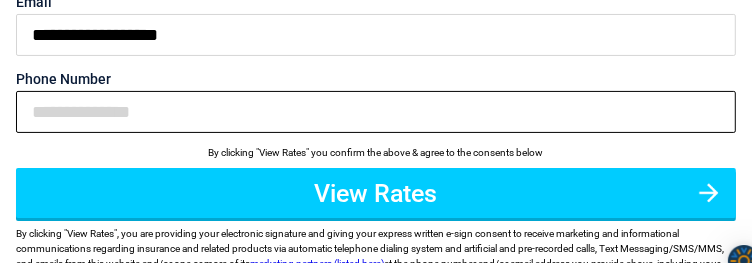 type on "**********" 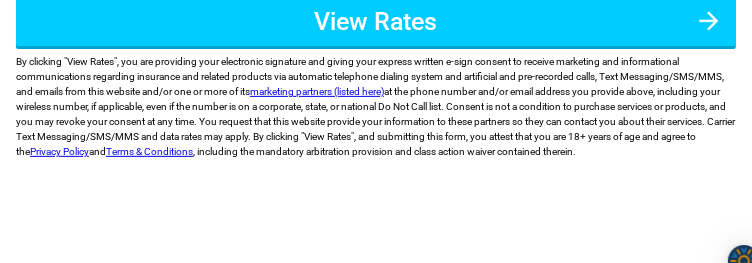 scroll, scrollTop: 400, scrollLeft: 0, axis: vertical 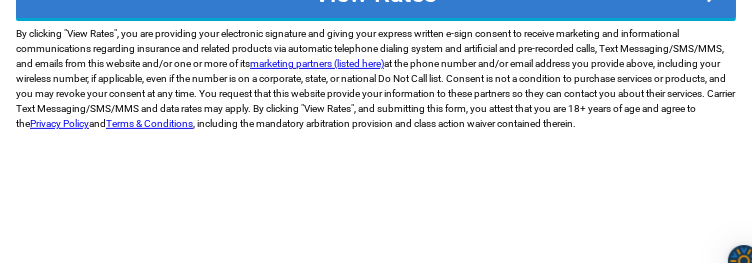 click on "View Rates" at bounding box center [376, -7] 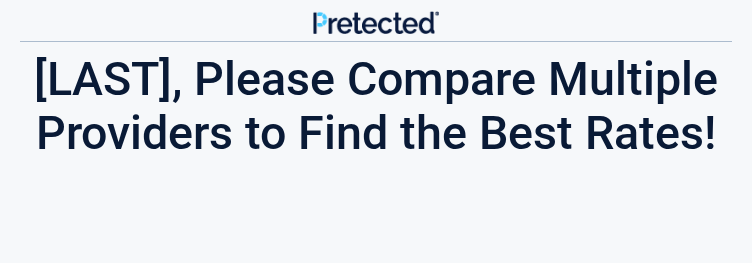 scroll, scrollTop: 0, scrollLeft: 0, axis: both 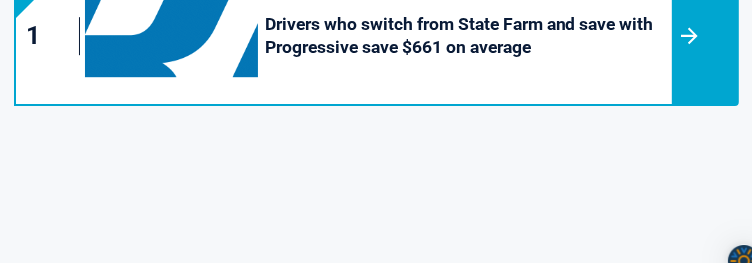 click on "Click For FREE Quote" at bounding box center (0, 0) 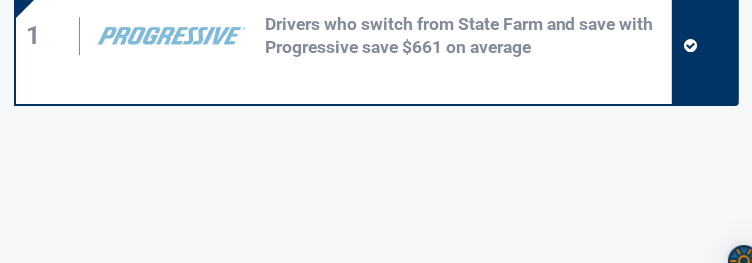 drag, startPoint x: 236, startPoint y: 0, endPoint x: 551, endPoint y: 22, distance: 315.76733 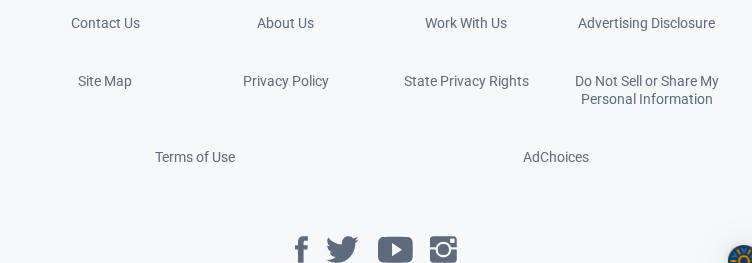 scroll, scrollTop: 600, scrollLeft: 0, axis: vertical 